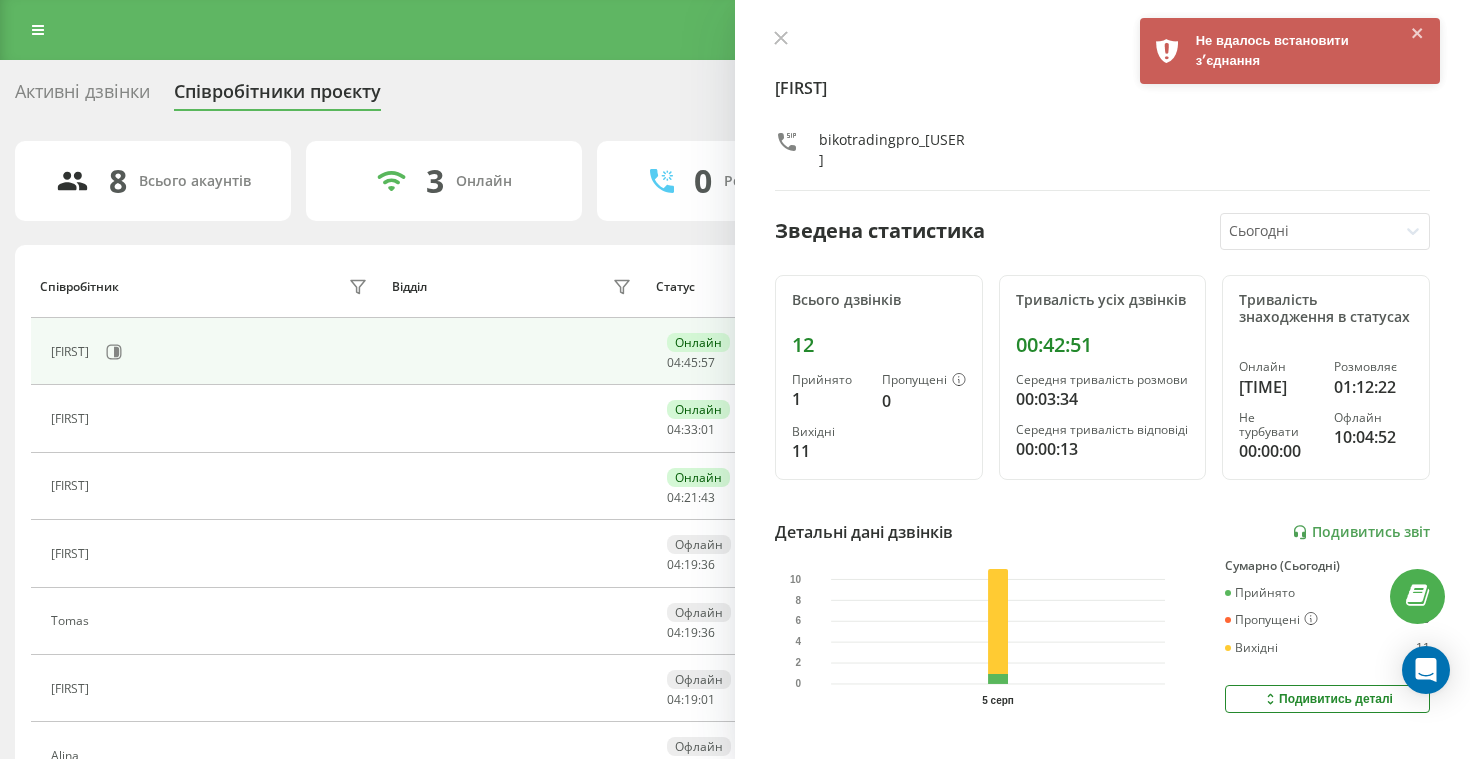 scroll, scrollTop: 173, scrollLeft: 0, axis: vertical 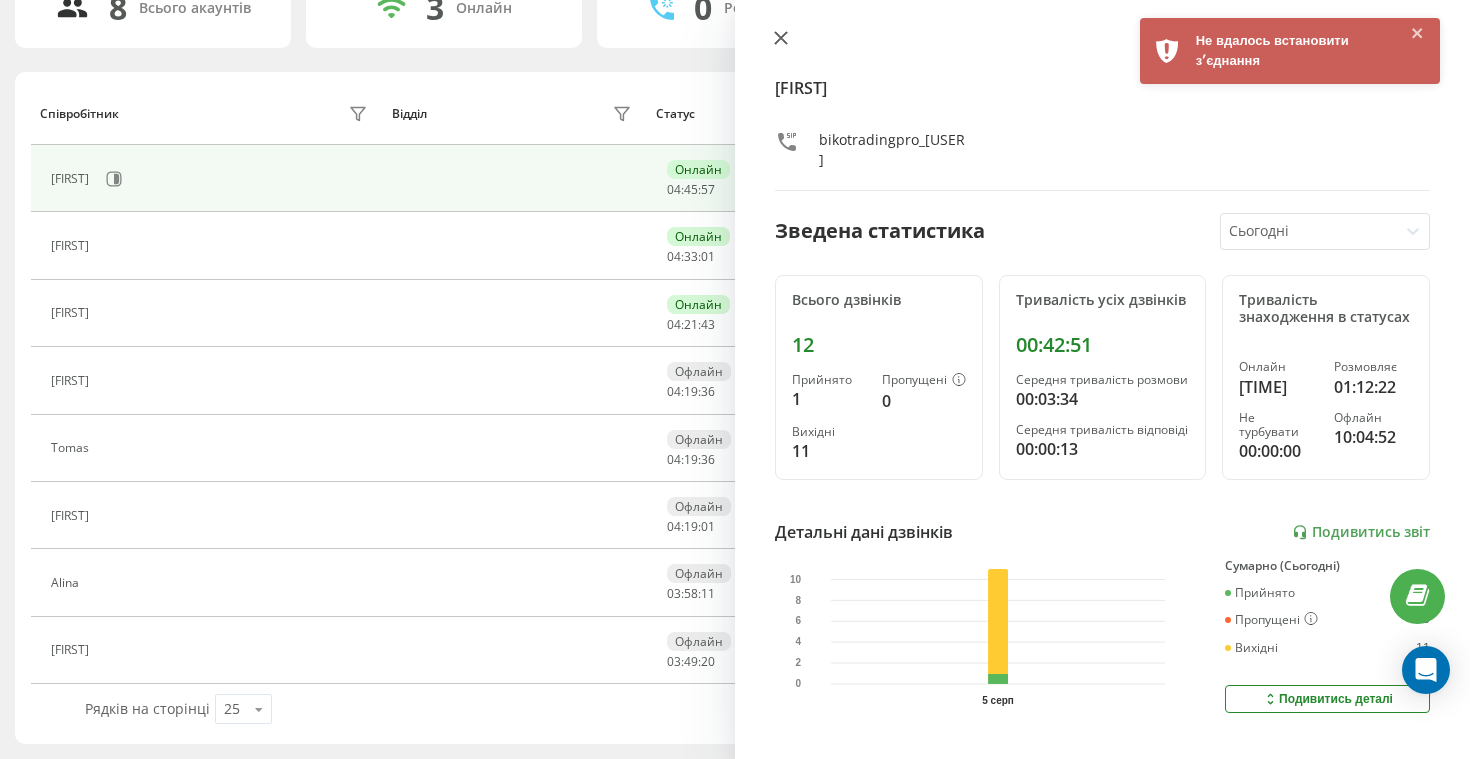 click at bounding box center [781, 39] 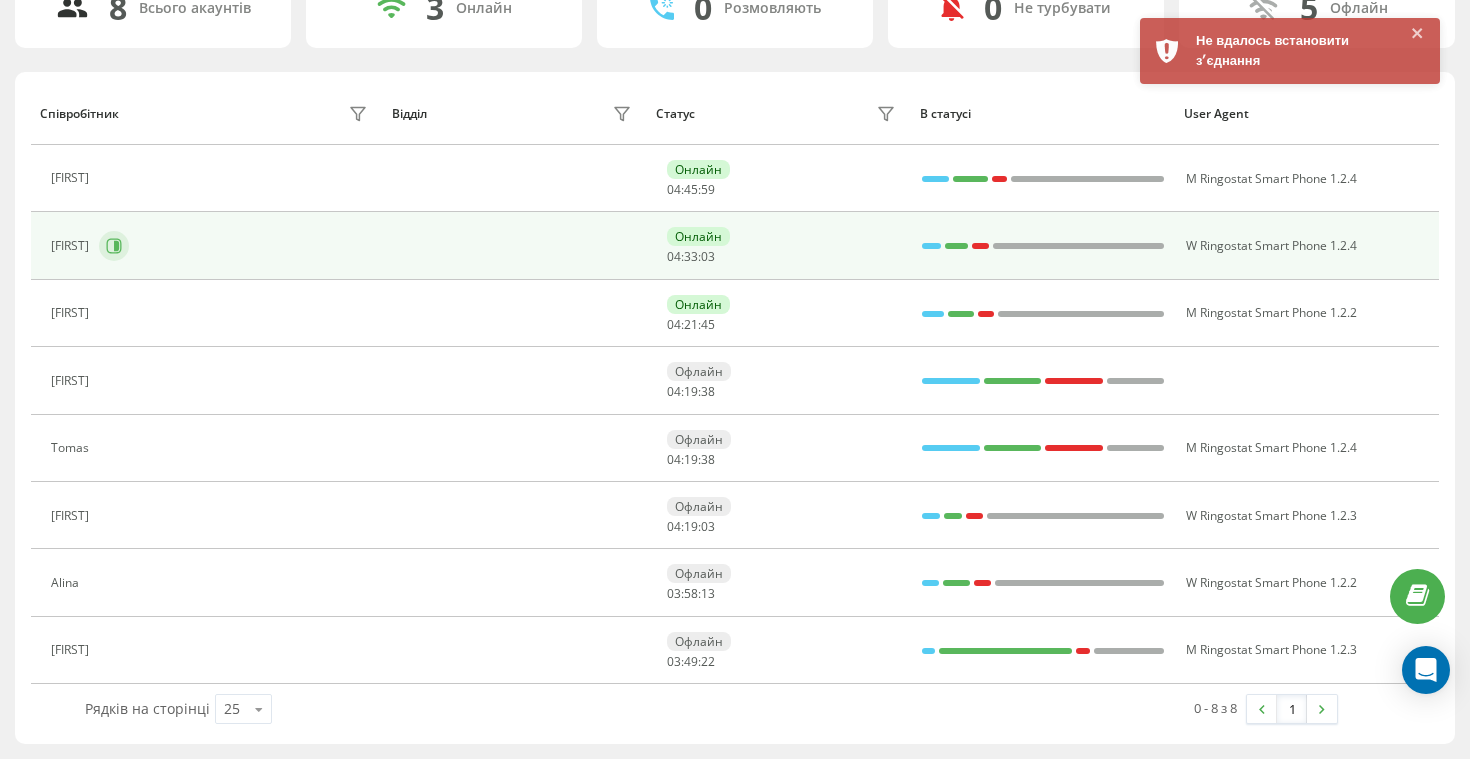 click 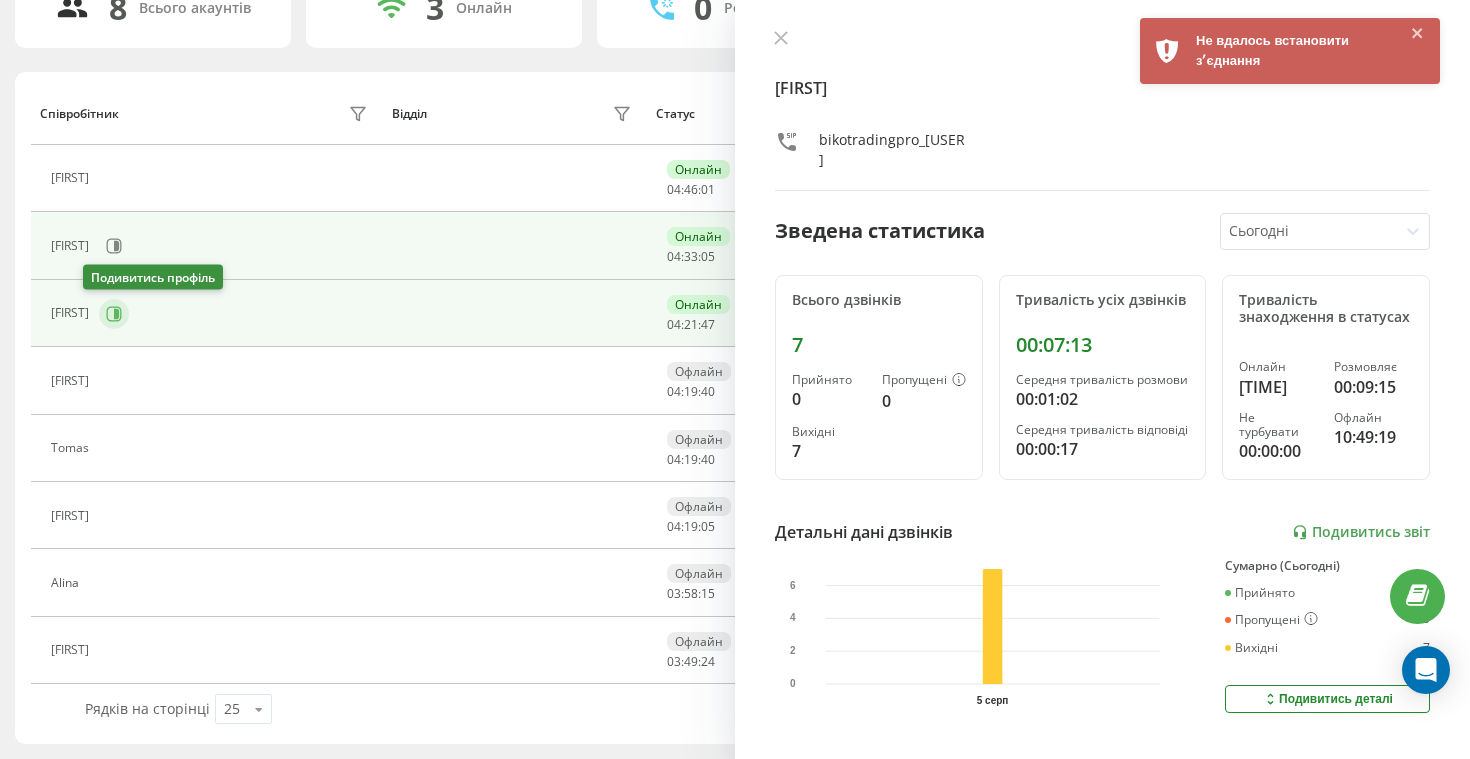 click at bounding box center [114, 314] 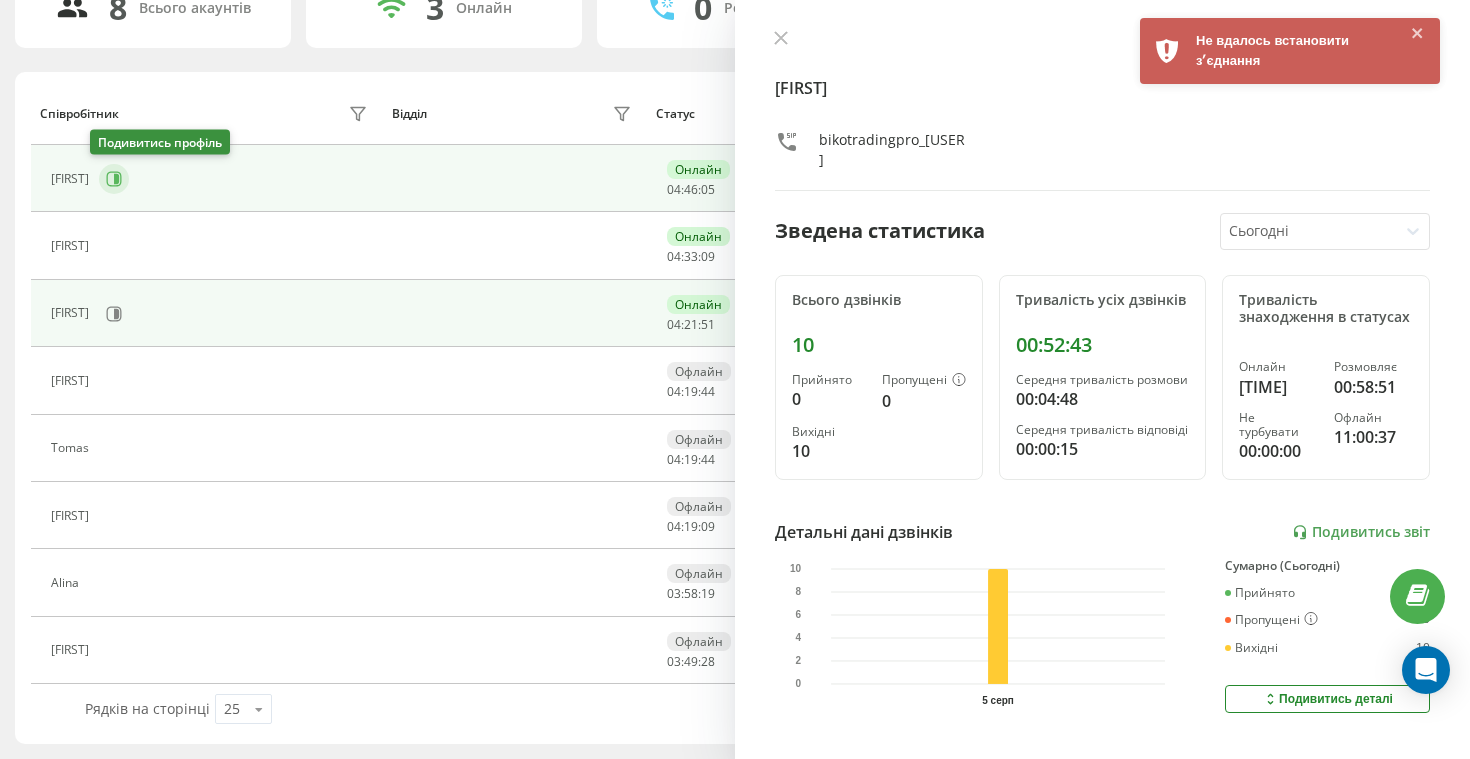click at bounding box center (114, 179) 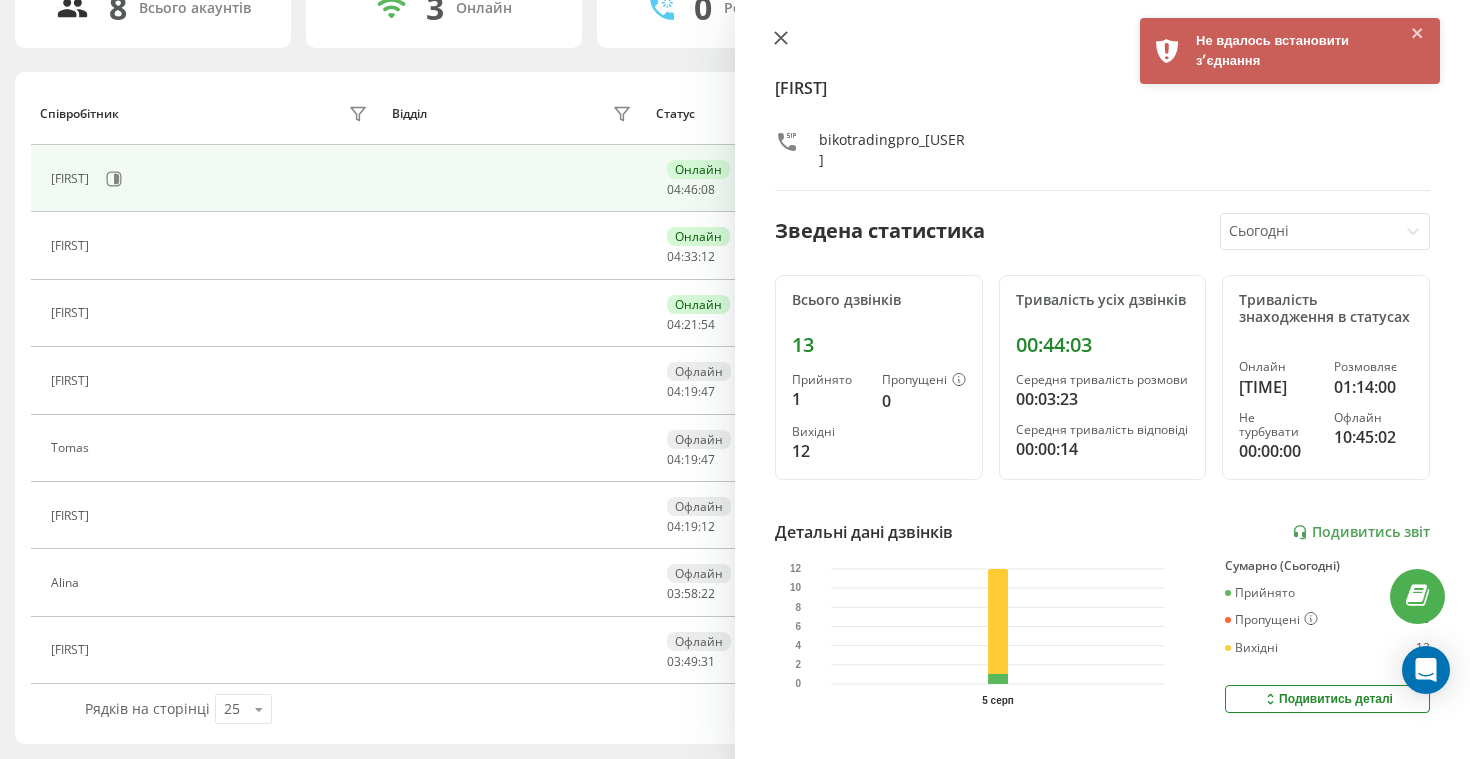 click 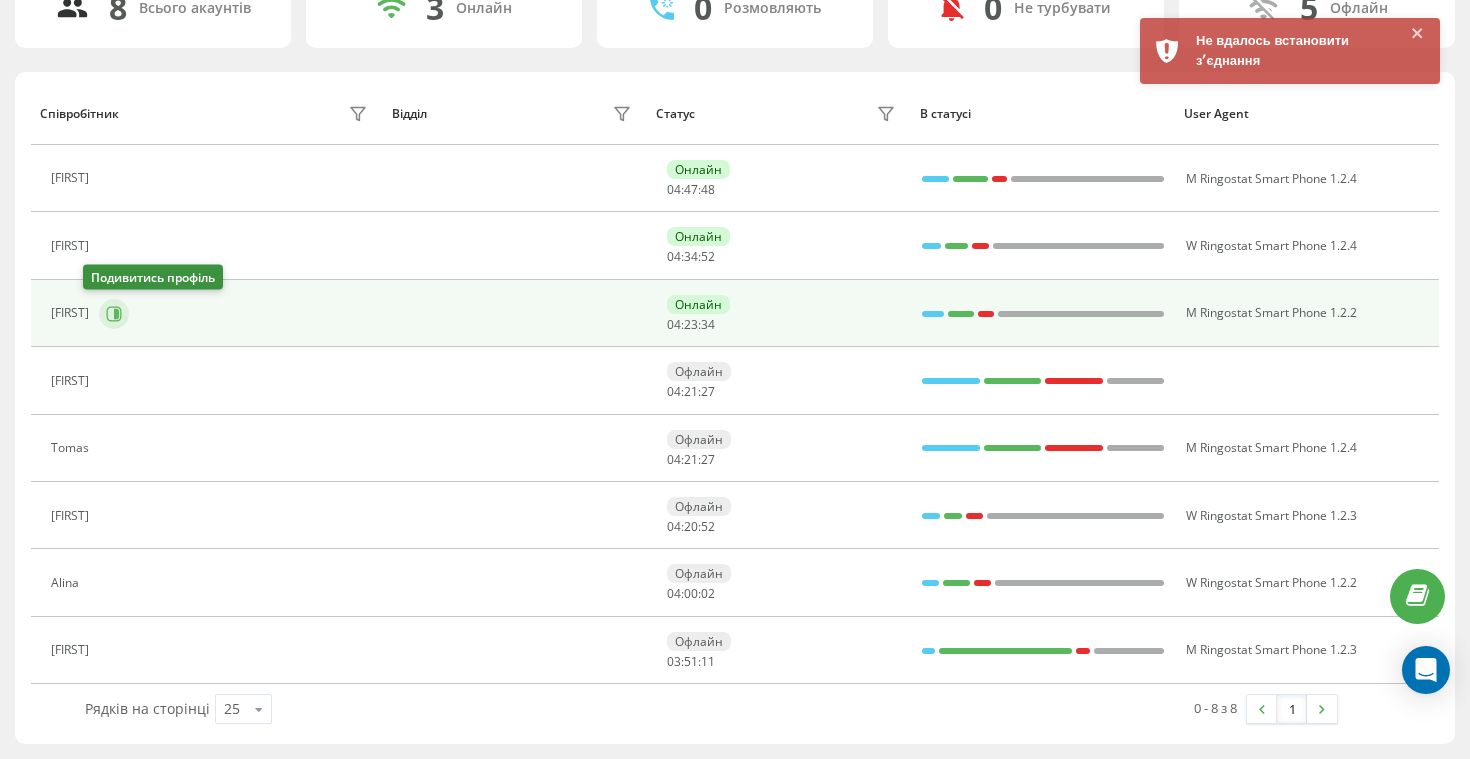 click 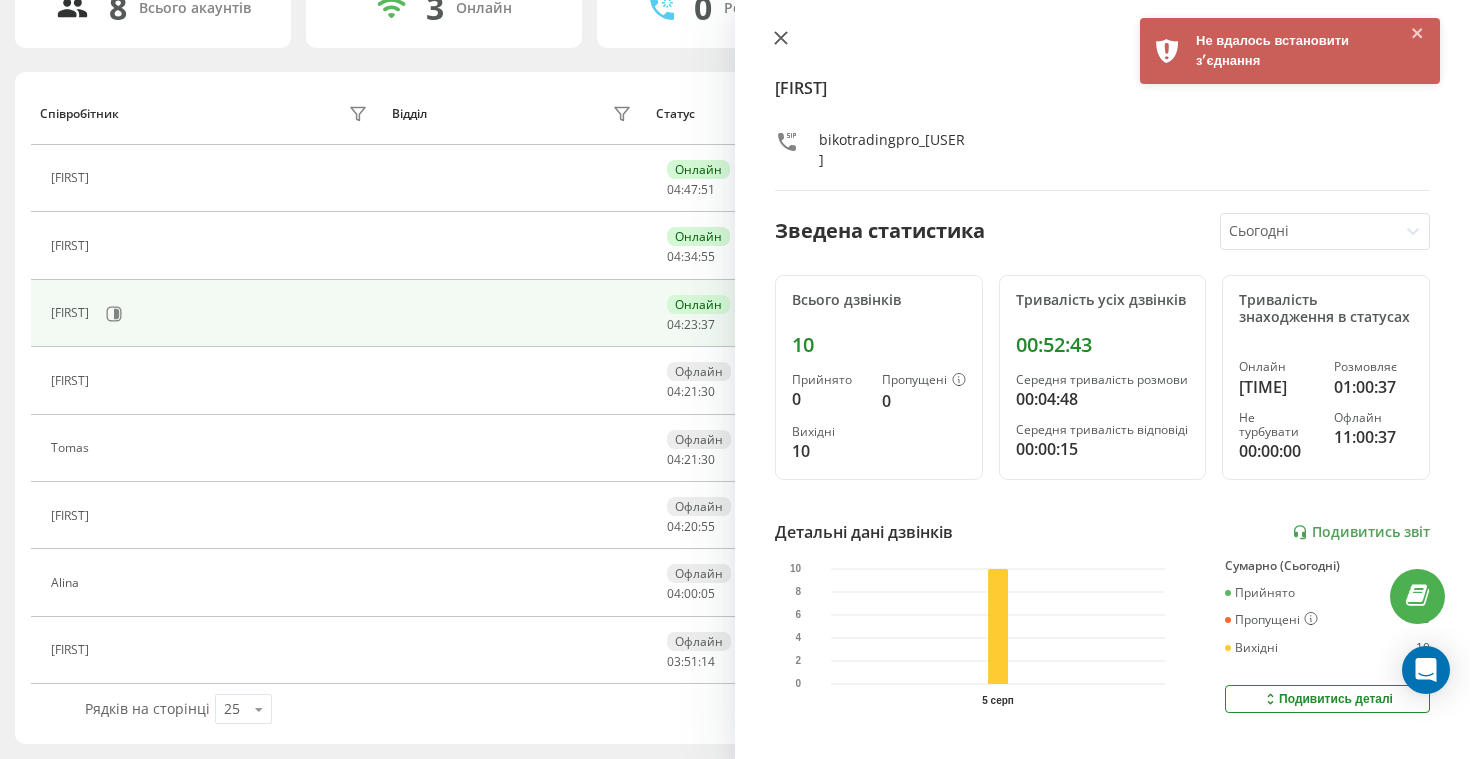 click 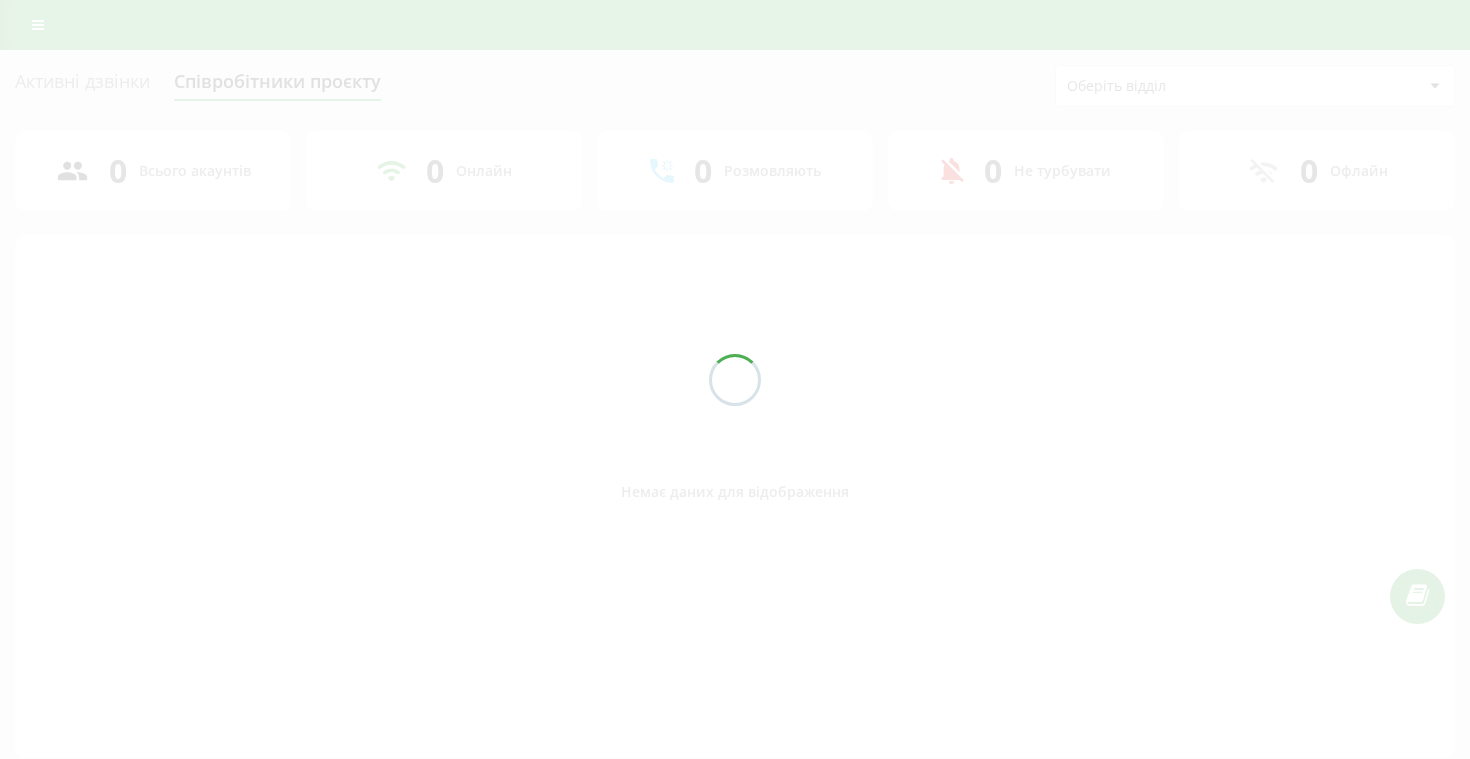 scroll, scrollTop: 14, scrollLeft: 0, axis: vertical 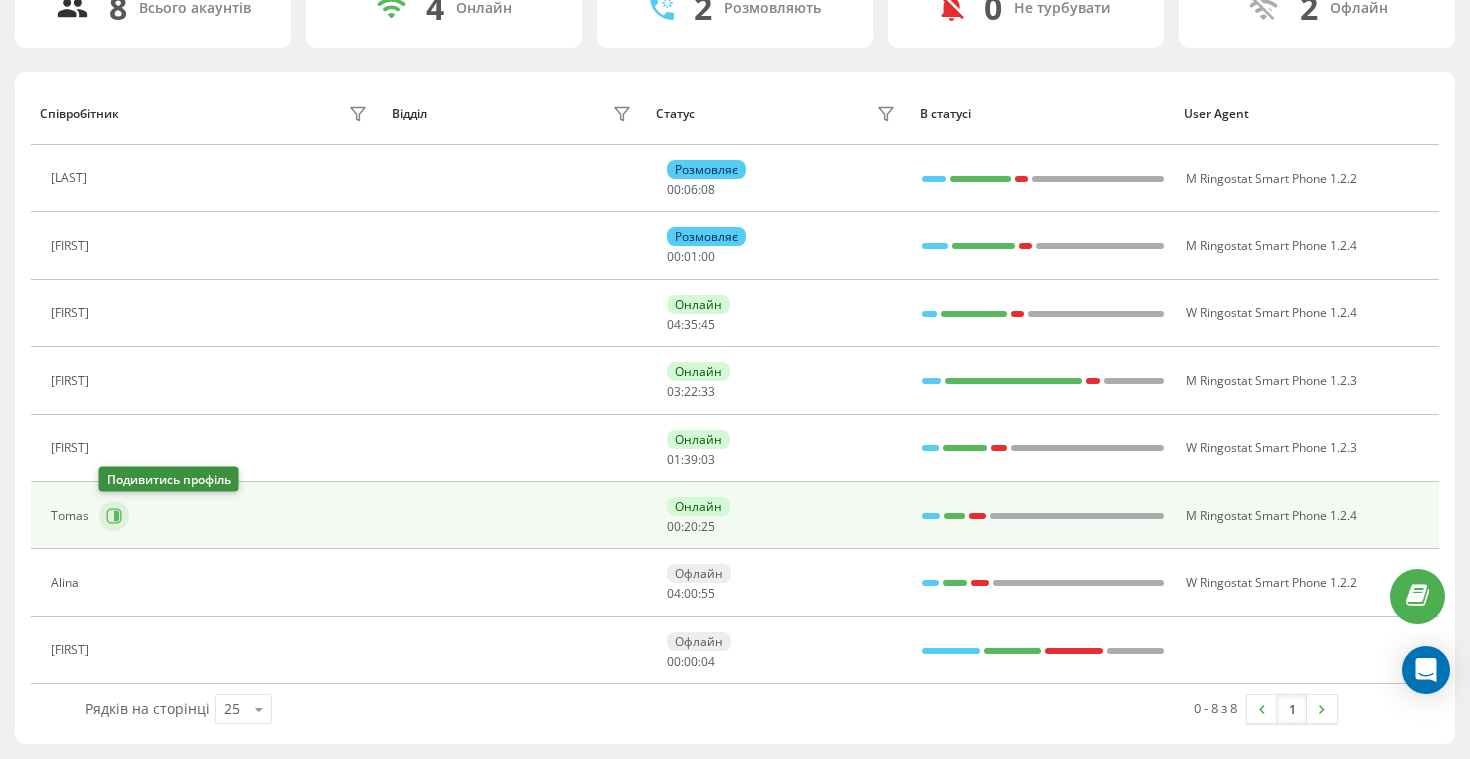 click at bounding box center (114, 516) 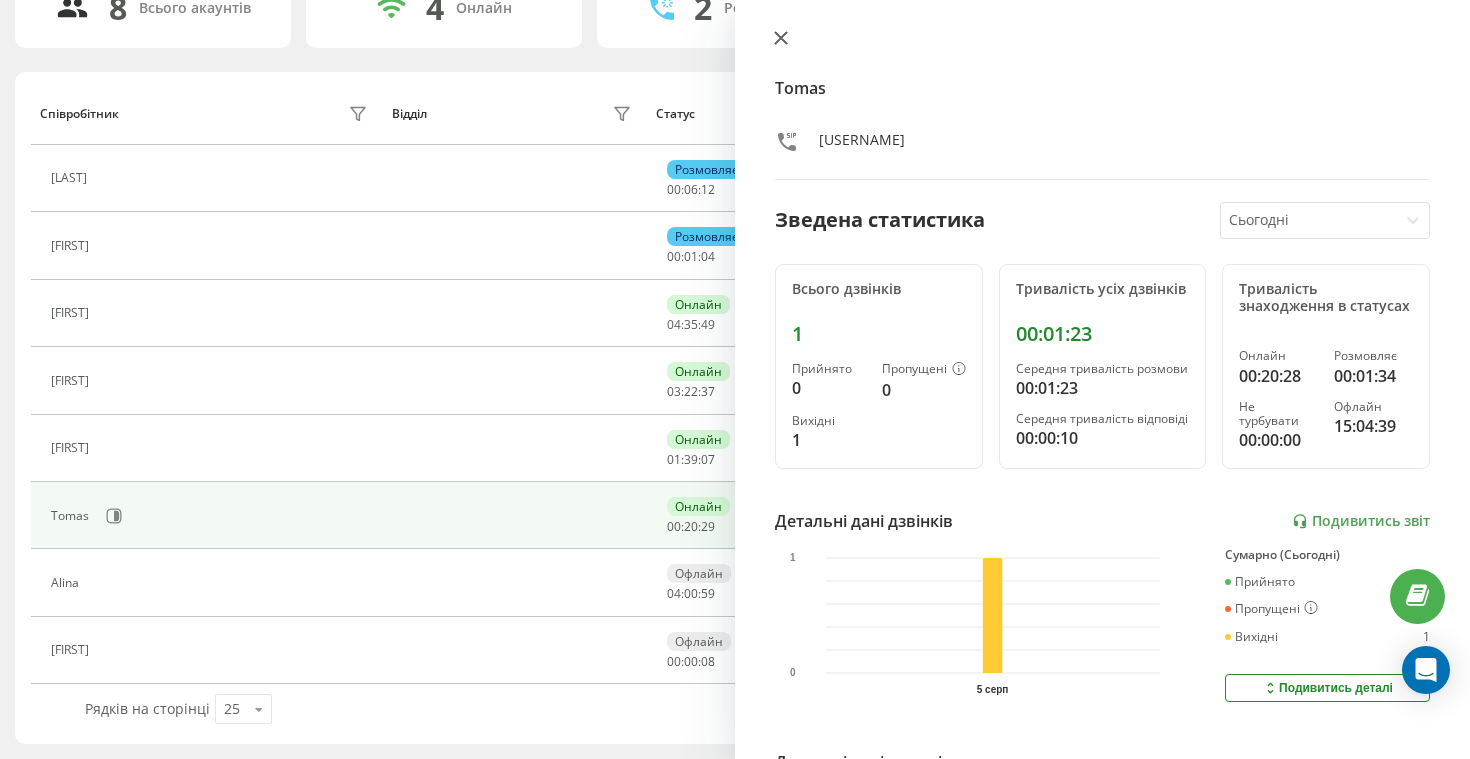 click at bounding box center [781, 39] 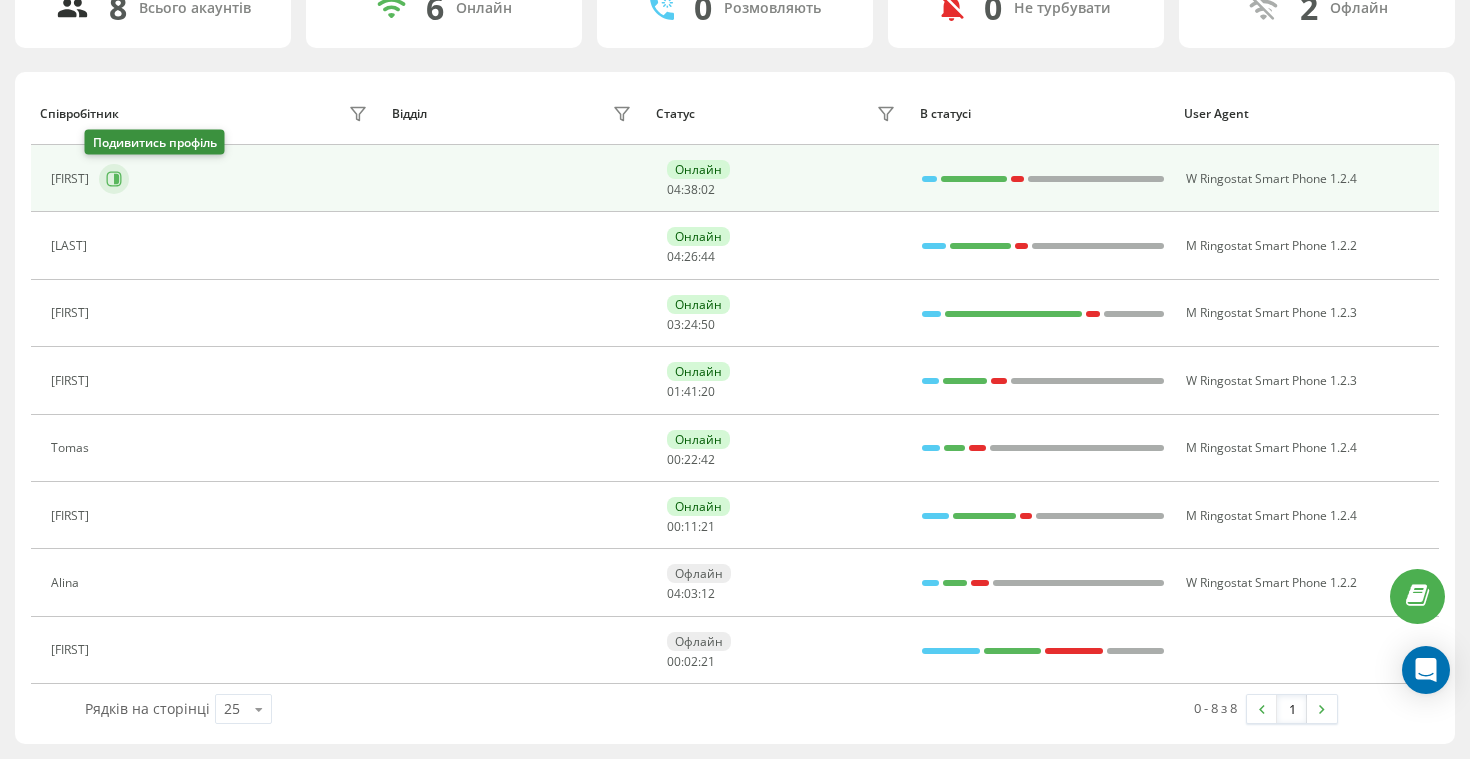 click at bounding box center (114, 179) 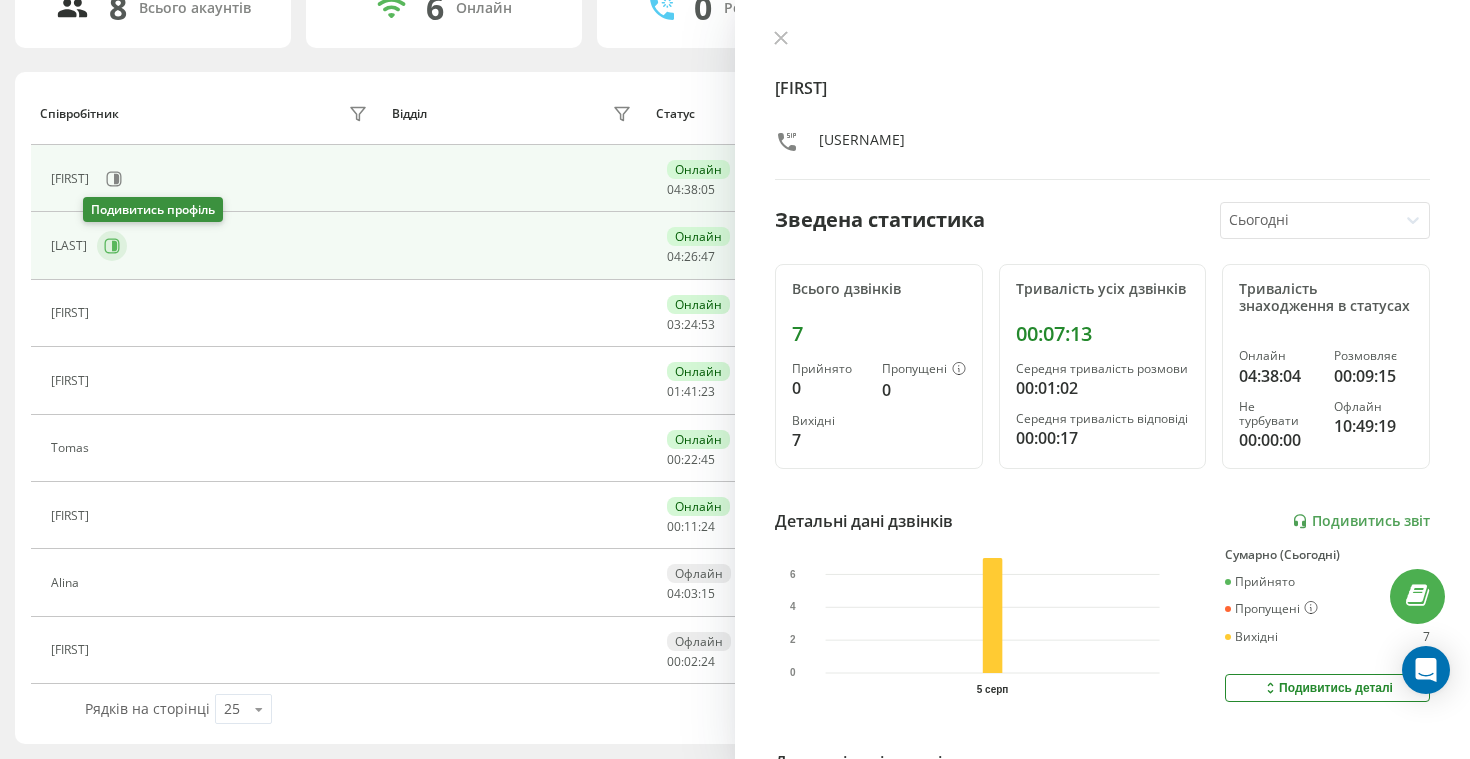 click 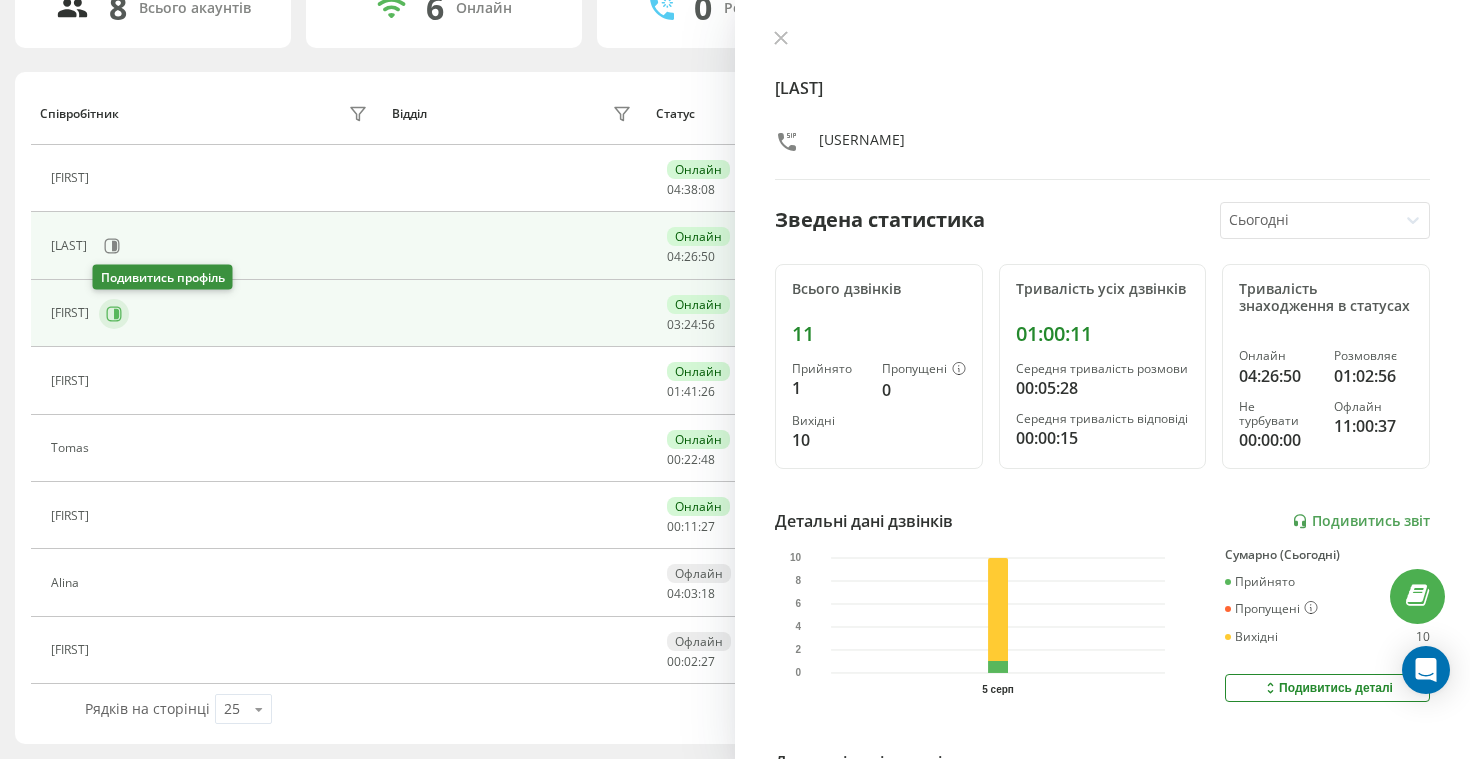 click 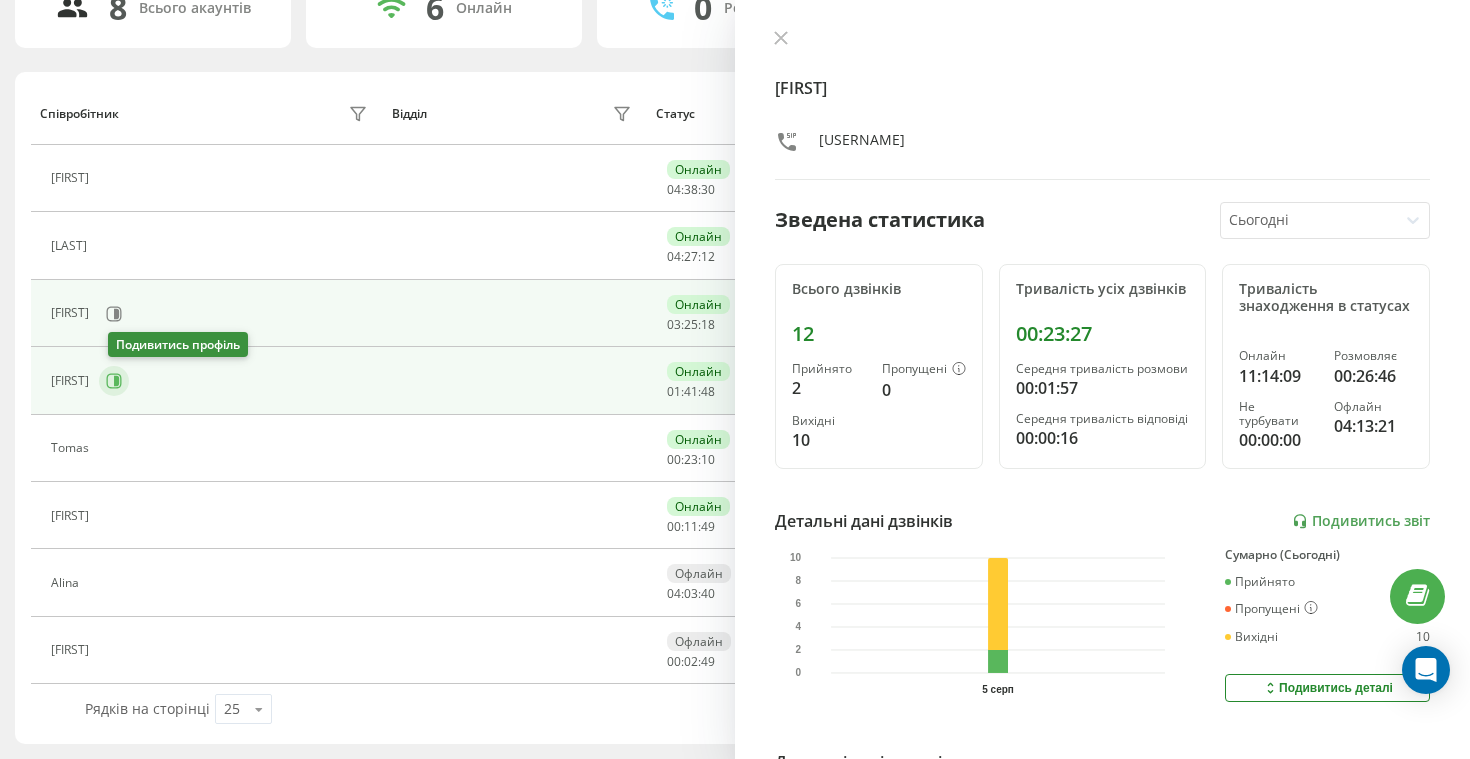 click 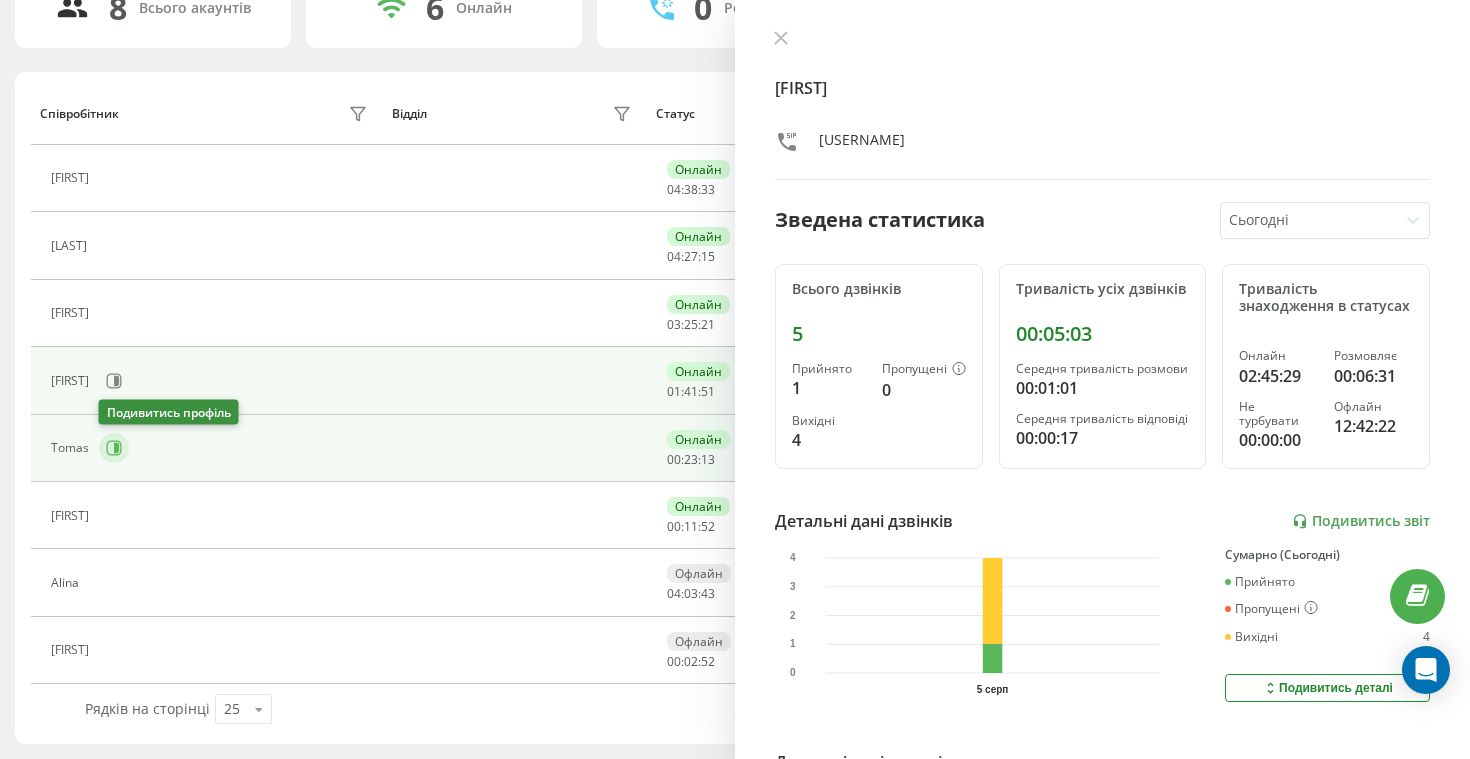 click at bounding box center (114, 448) 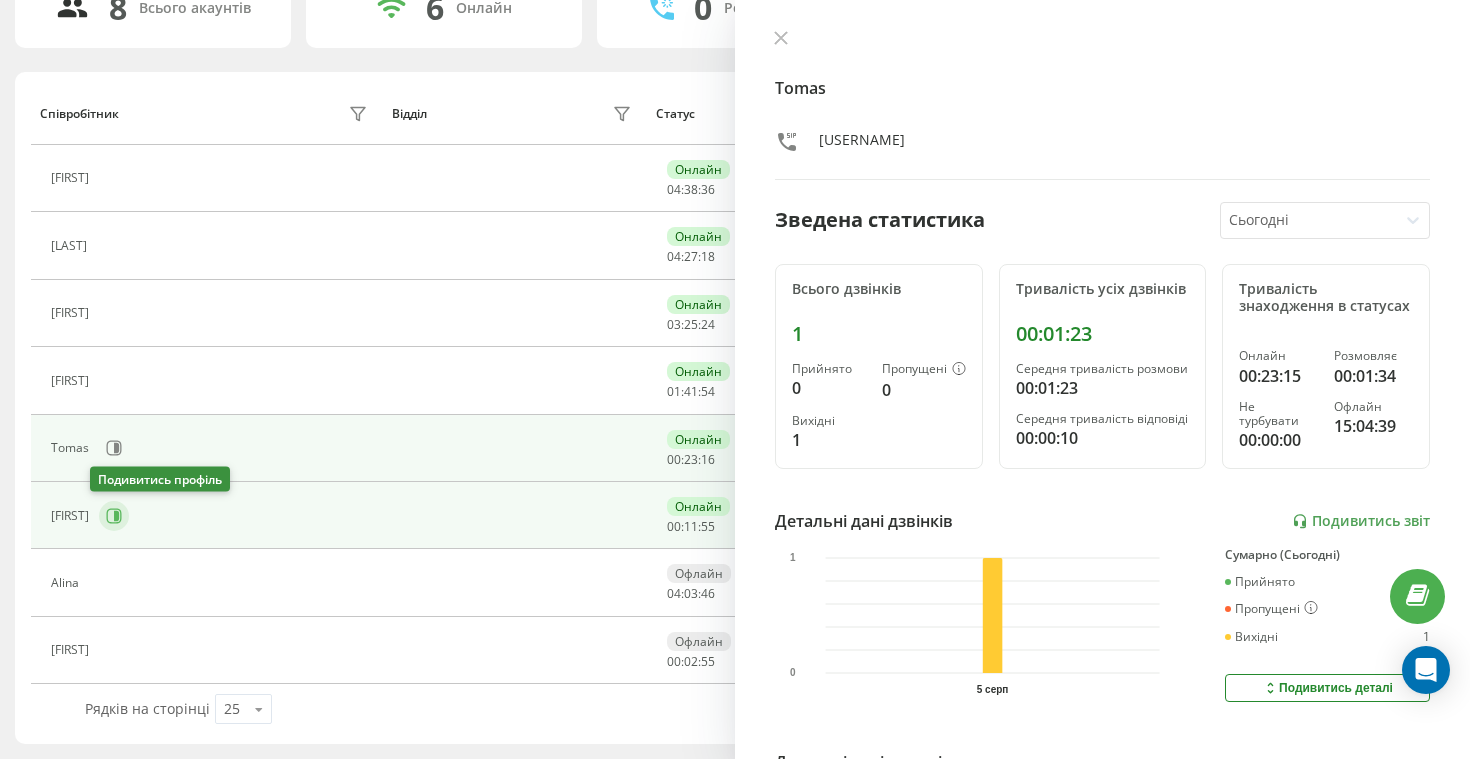 click at bounding box center [114, 516] 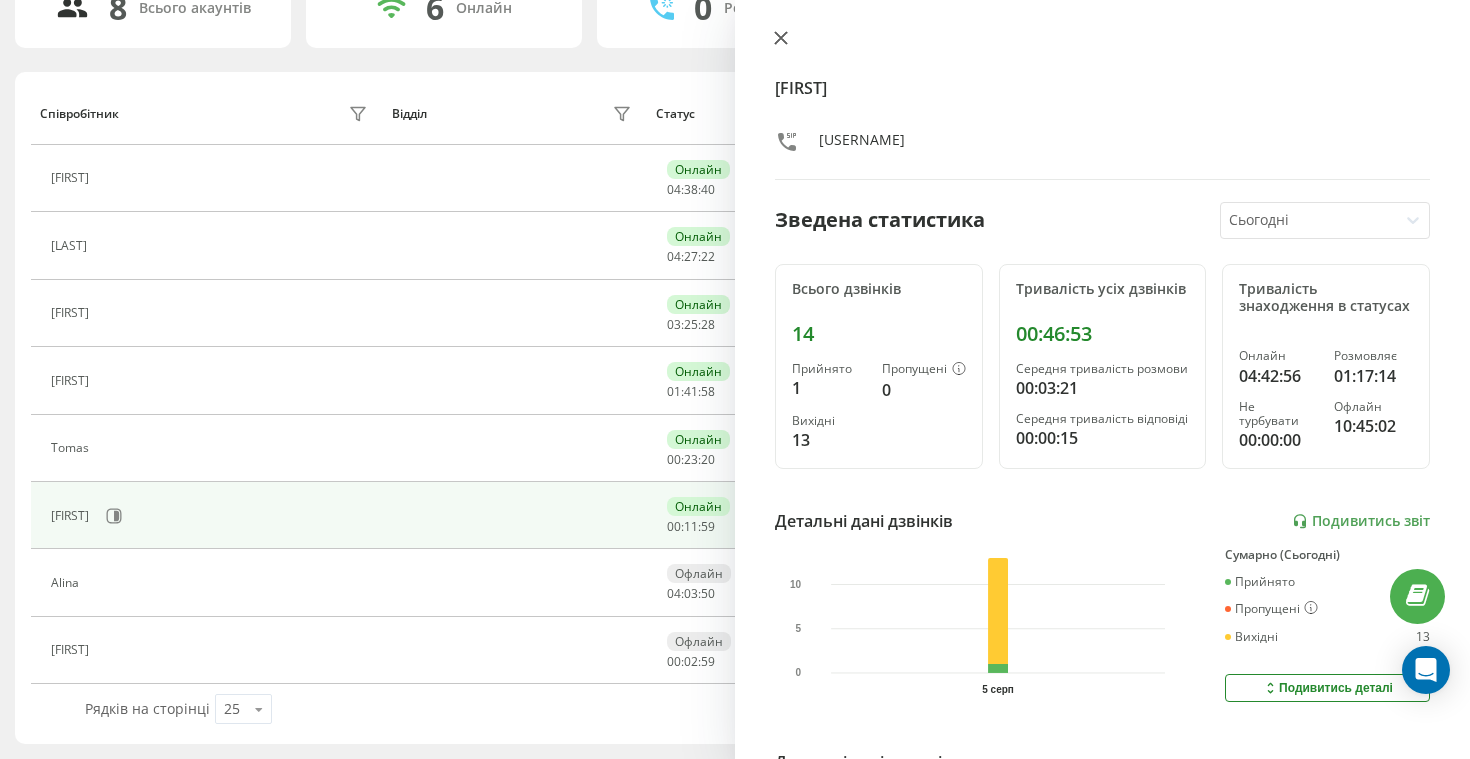 click 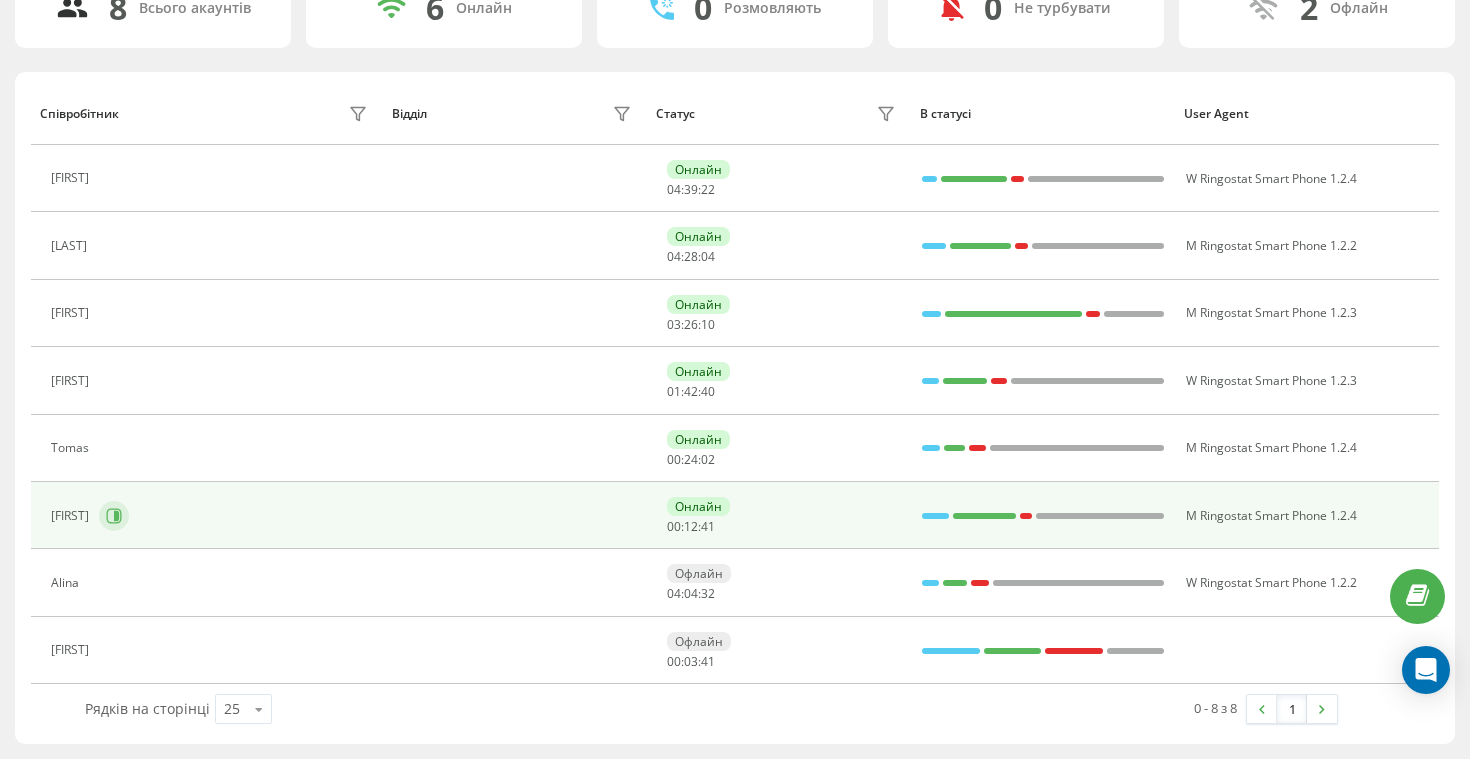 click 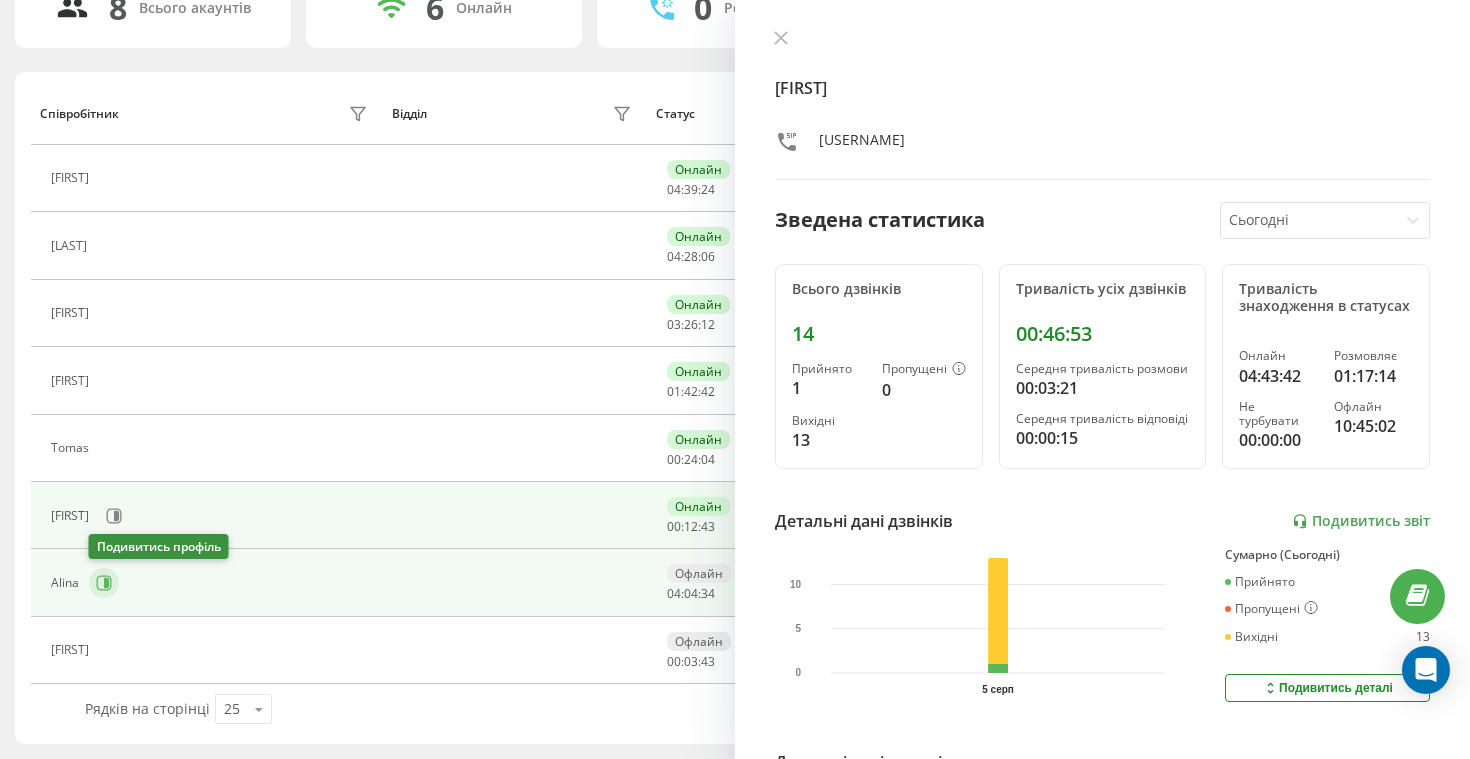 click at bounding box center [104, 583] 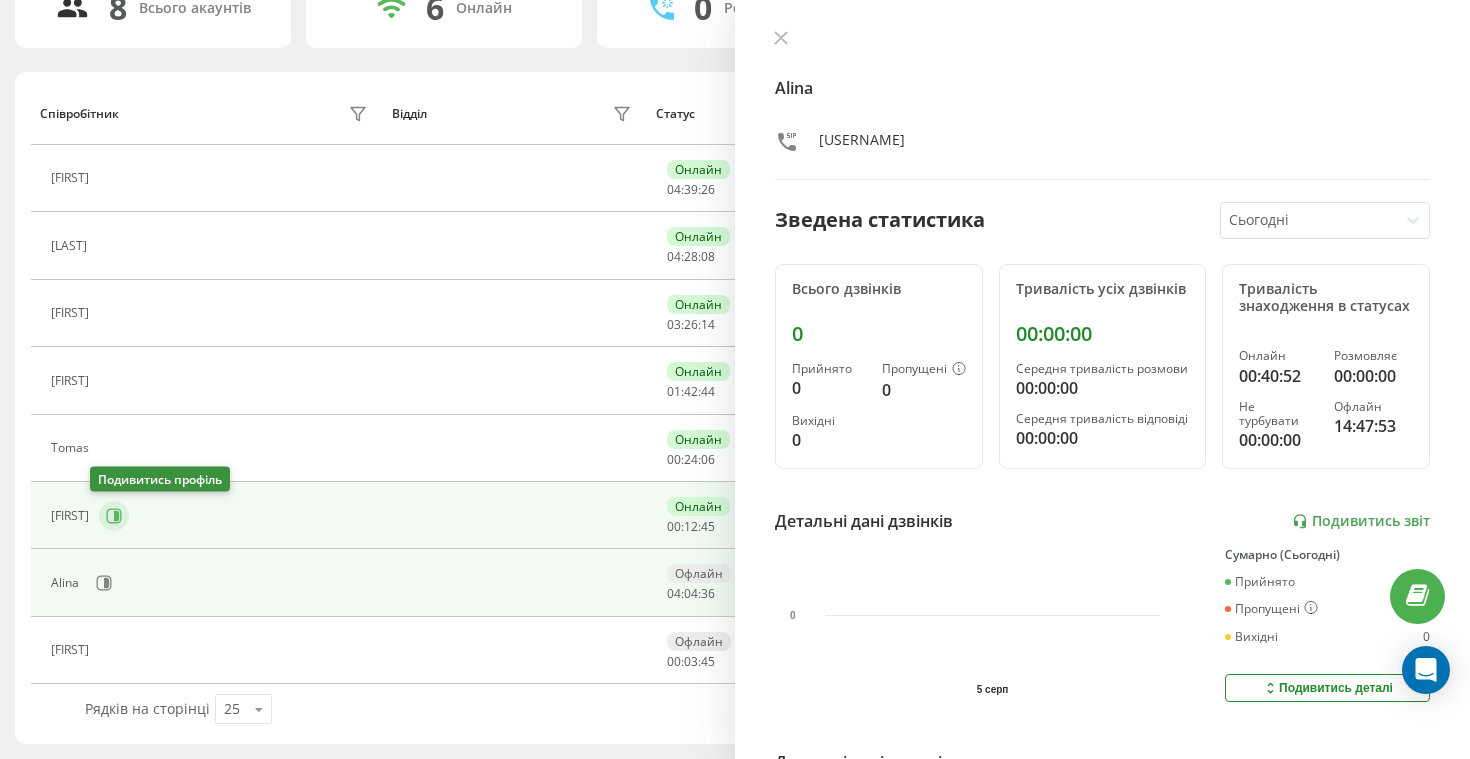 click at bounding box center [114, 516] 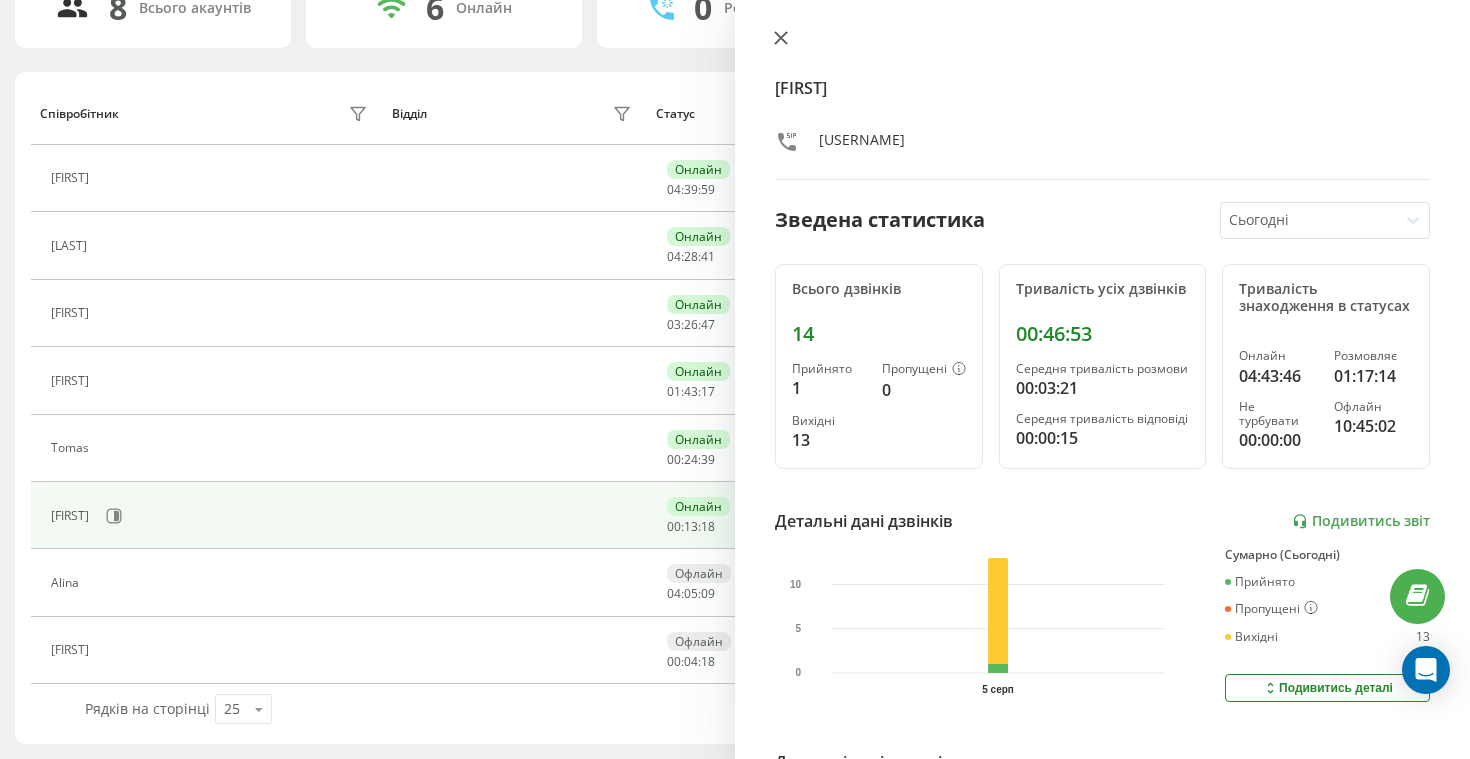 click at bounding box center [781, 39] 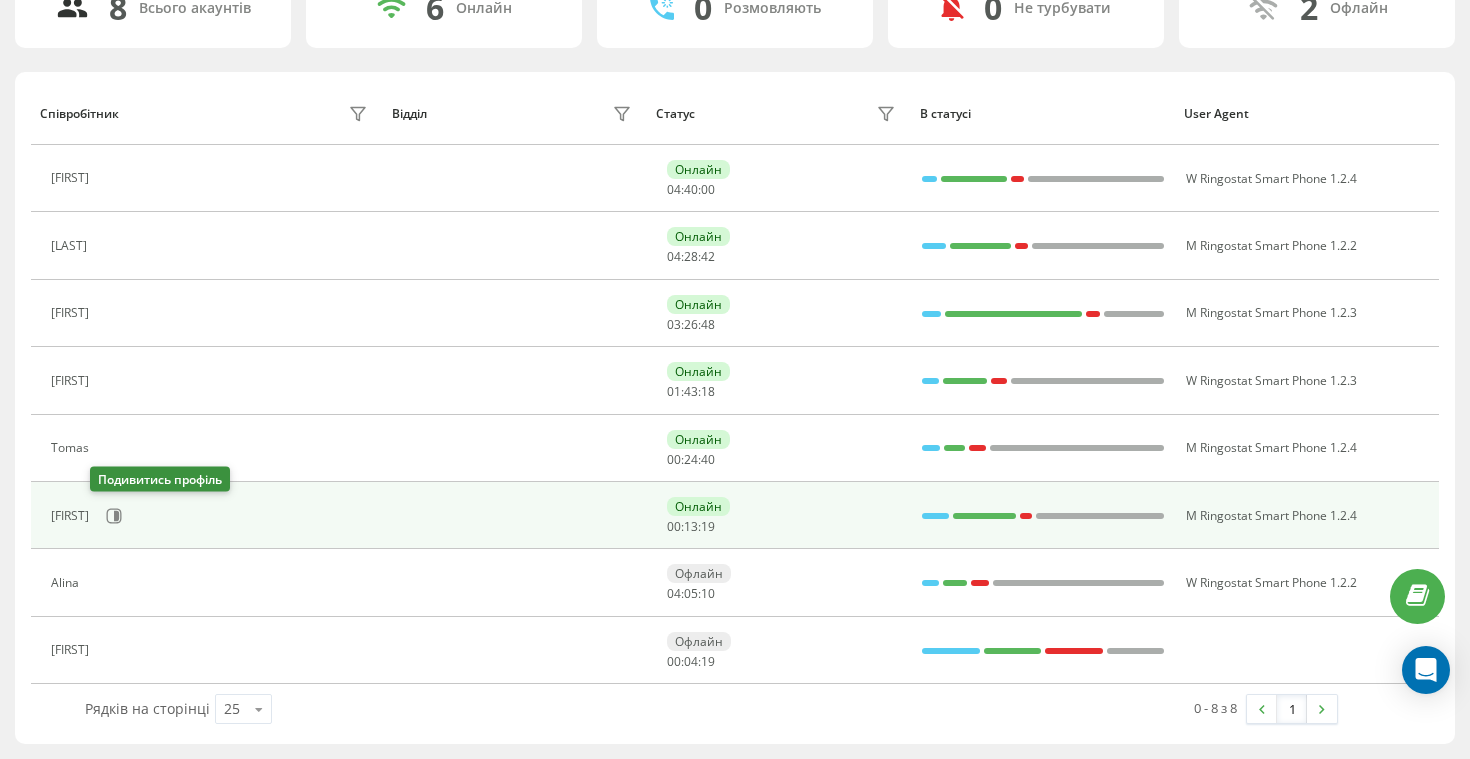 click on "[FIRST]" at bounding box center (211, 516) 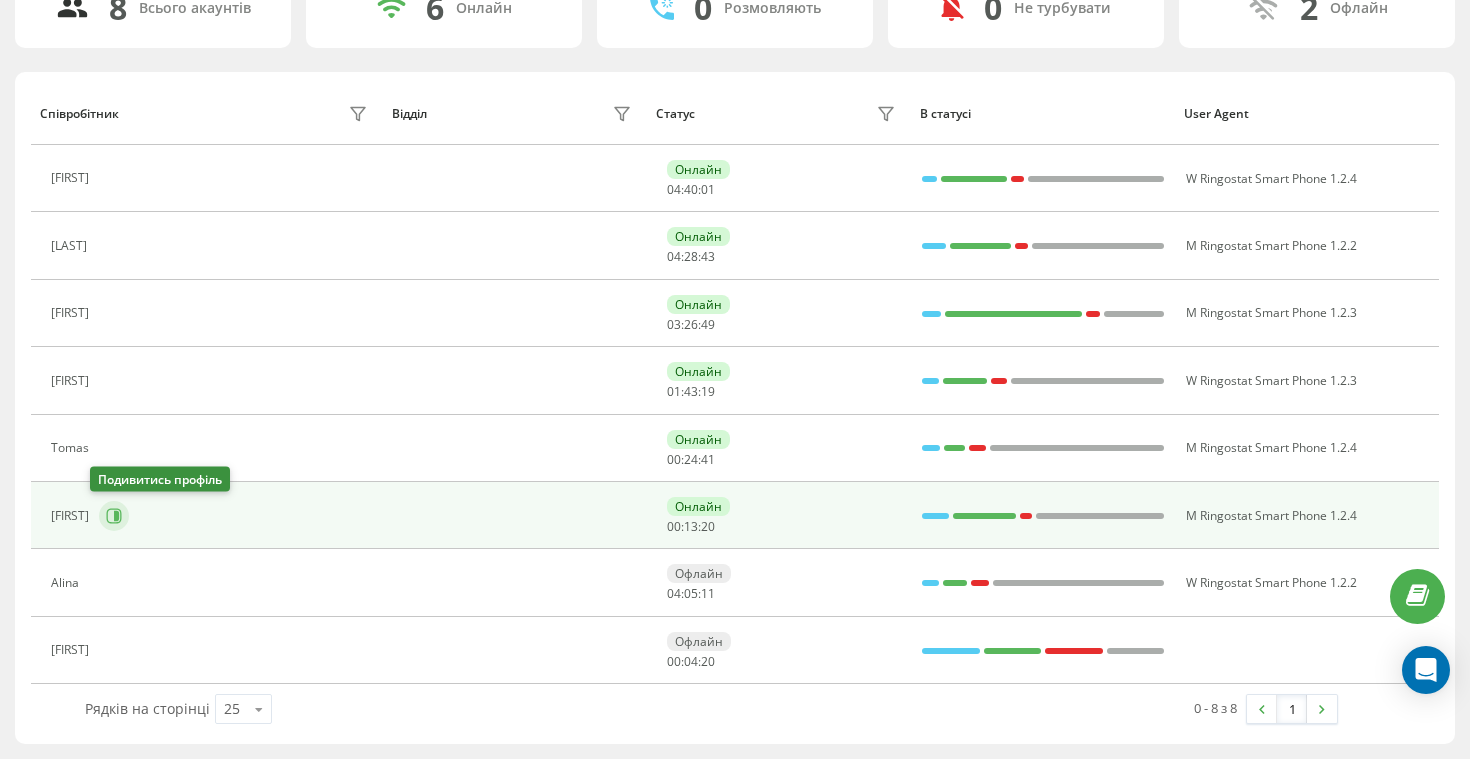 click at bounding box center (114, 516) 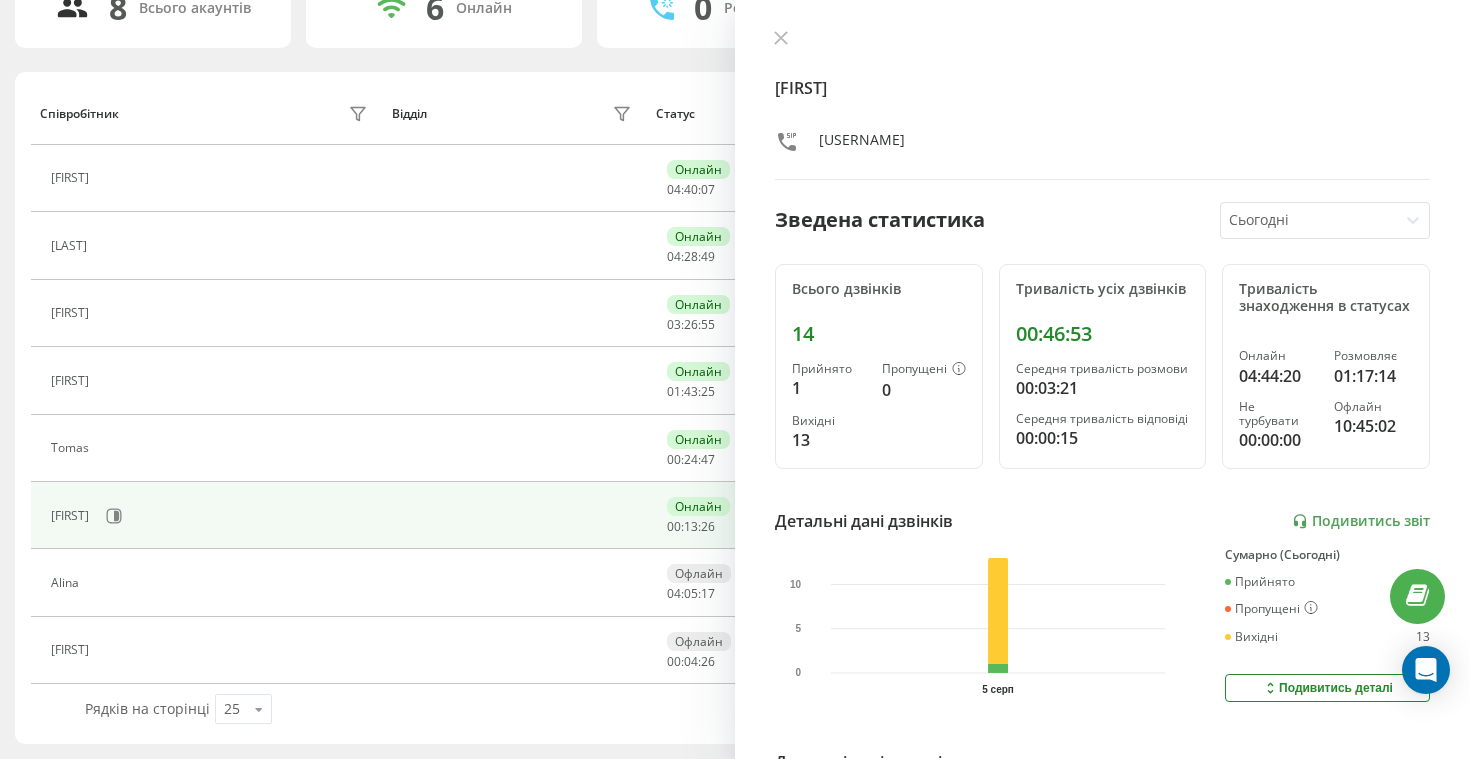 click on "[FIRST] [USERNAME] Зведена статистика Сьогодні Всього дзвінків 14 Прийнято 1 Пропущені 0 Вихідні 13 Тривалість усіх дзвінків 00:46:53 Середня тривалість розмови 00:03:21 Середня тривалість відповіді 00:00:15 Тривалість знаходження в статусах Онлайн 04:44:20 Розмовляє 01:17:14 Не турбувати 00:00:00 Офлайн 10:45:02 Детальні дані дзвінків Подивитись звіт 5 серп 0 5 10 Сумарно (Сьогодні) Прийнято 1 Пропущені 0 Вихідні 13 Подивитись деталі Детальні дані статусів 5 серп Сумарно (Сьогодні) Онлайн 04:44:20 Розмовляє 01:17:14 Не турбувати 00:00:00 Офлайн 10:45:02 Подивитись деталі" at bounding box center (1102, 379) 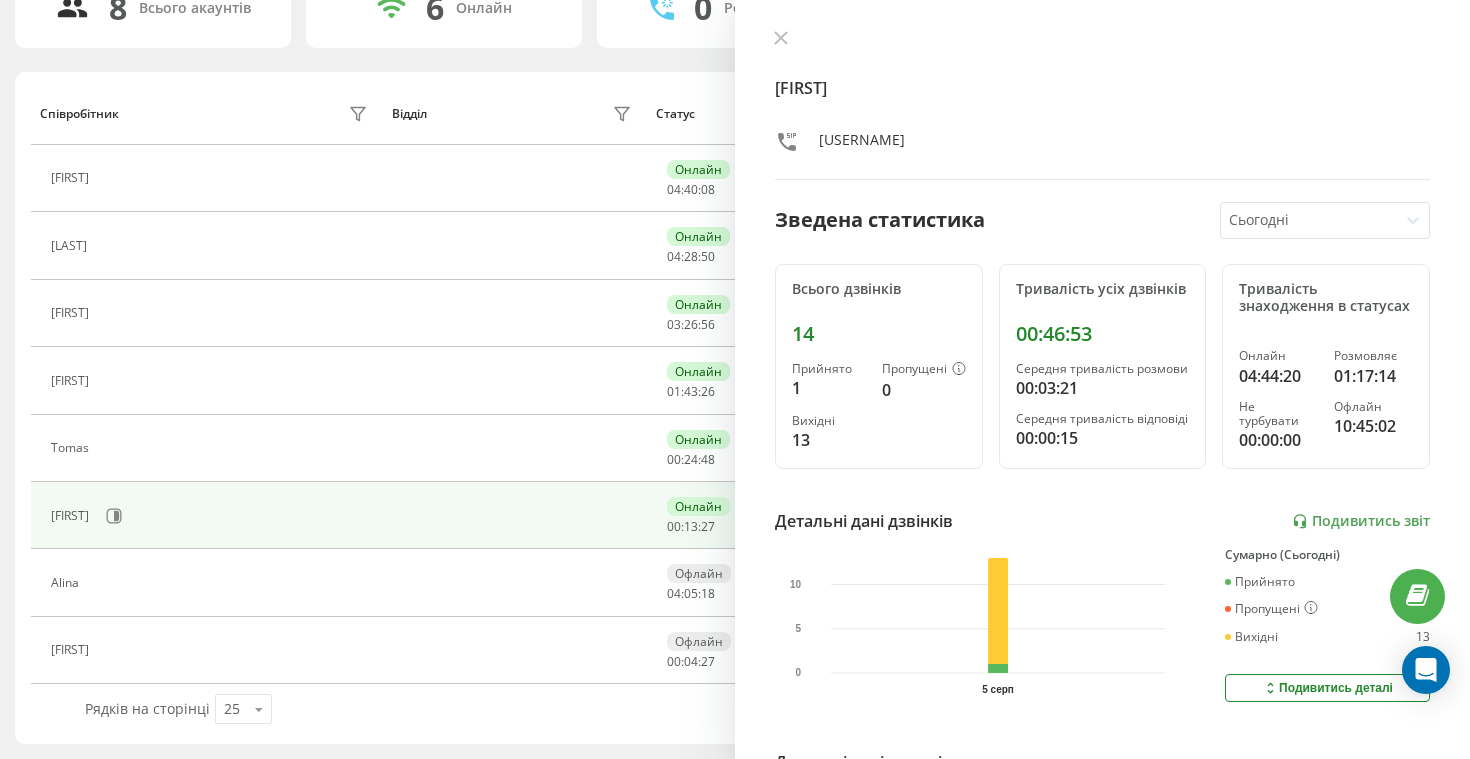 click on "[FIRST] [USERNAME] Зведена статистика Сьогодні Всього дзвінків 14 Прийнято 1 Пропущені 0 Вихідні 13 Тривалість усіх дзвінків 00:46:53 Середня тривалість розмови 00:03:21 Середня тривалість відповіді 00:00:15 Тривалість знаходження в статусах Онлайн 04:44:20 Розмовляє 01:17:14 Не турбувати 00:00:00 Офлайн 10:45:02 Детальні дані дзвінків Подивитись звіт 5 серп 0 5 10 Сумарно (Сьогодні) Прийнято 1 Пропущені 0 Вихідні 13 Подивитись деталі Детальні дані статусів 5 серп Сумарно (Сьогодні) Онлайн 04:44:20 Розмовляє 01:17:14 Не турбувати 00:00:00 Офлайн 10:45:02 Подивитись деталі" at bounding box center [1102, 379] 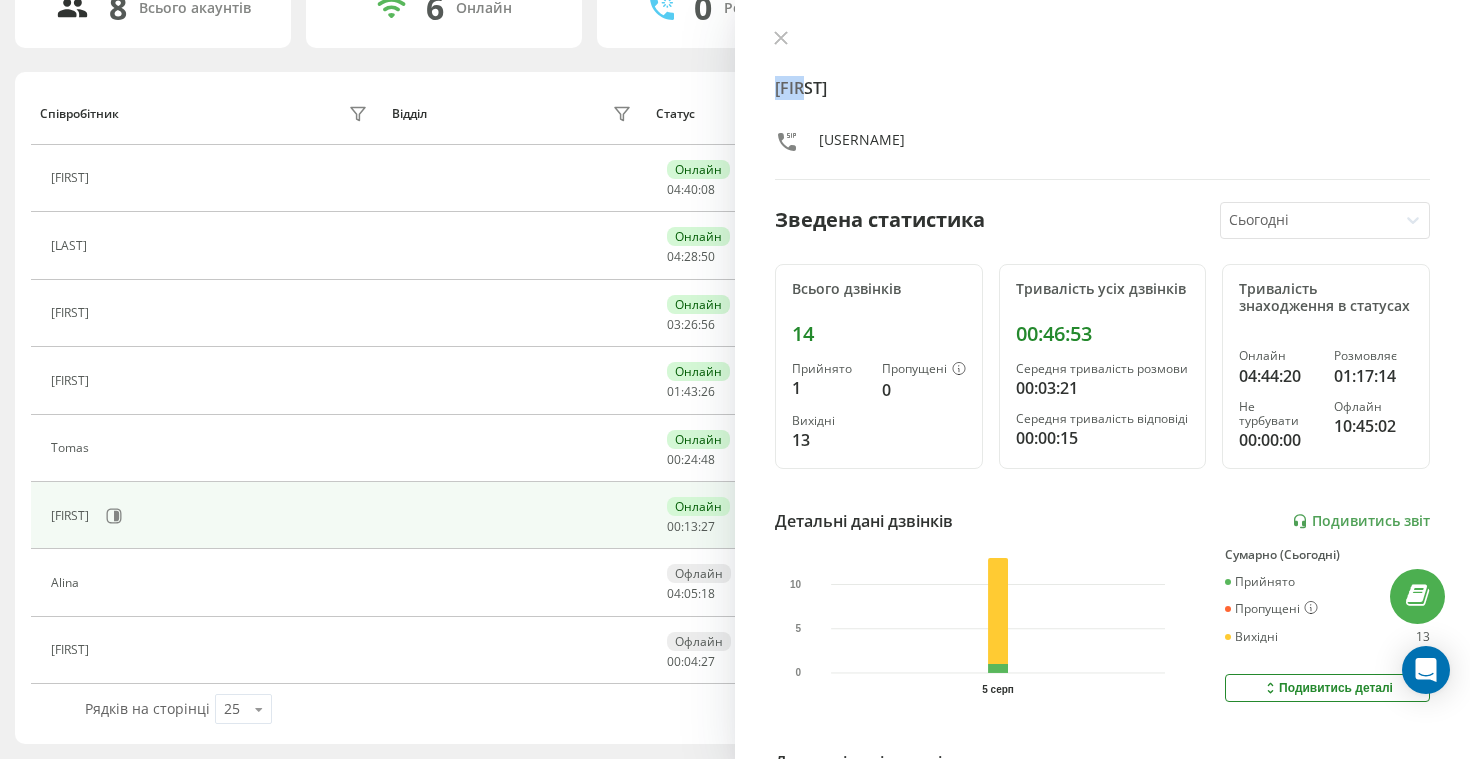 click on "[FIRST] [USERNAME] Зведена статистика Сьогодні Всього дзвінків 14 Прийнято 1 Пропущені 0 Вихідні 13 Тривалість усіх дзвінків 00:46:53 Середня тривалість розмови 00:03:21 Середня тривалість відповіді 00:00:15 Тривалість знаходження в статусах Онлайн 04:44:20 Розмовляє 01:17:14 Не турбувати 00:00:00 Офлайн 10:45:02 Детальні дані дзвінків Подивитись звіт 5 серп 0 5 10 Сумарно (Сьогодні) Прийнято 1 Пропущені 0 Вихідні 13 Подивитись деталі Детальні дані статусів 5 серп Сумарно (Сьогодні) Онлайн 04:44:20 Розмовляє 01:17:14 Не турбувати 00:00:00 Офлайн 10:45:02 Подивитись деталі" at bounding box center (1102, 379) 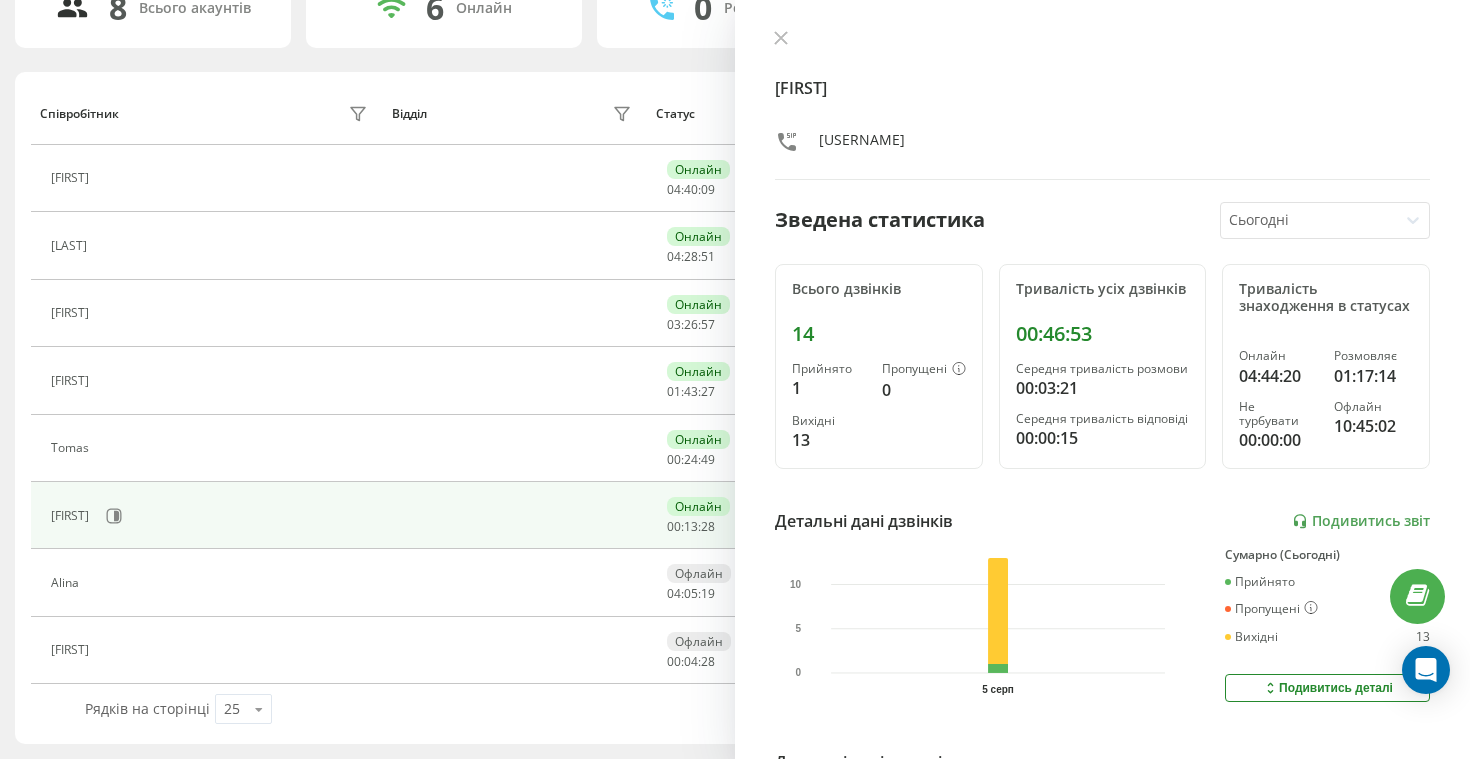 click at bounding box center [1102, 40] 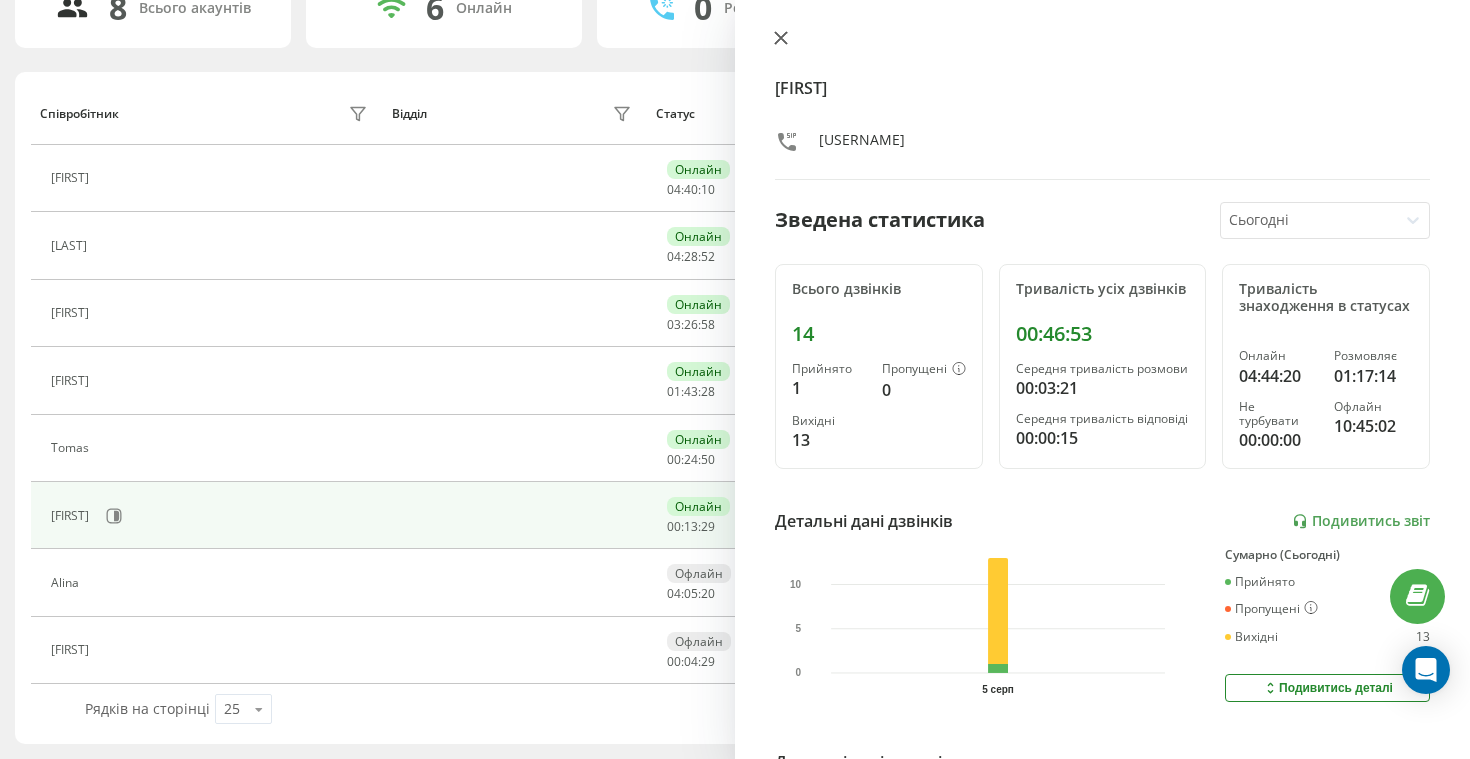 click 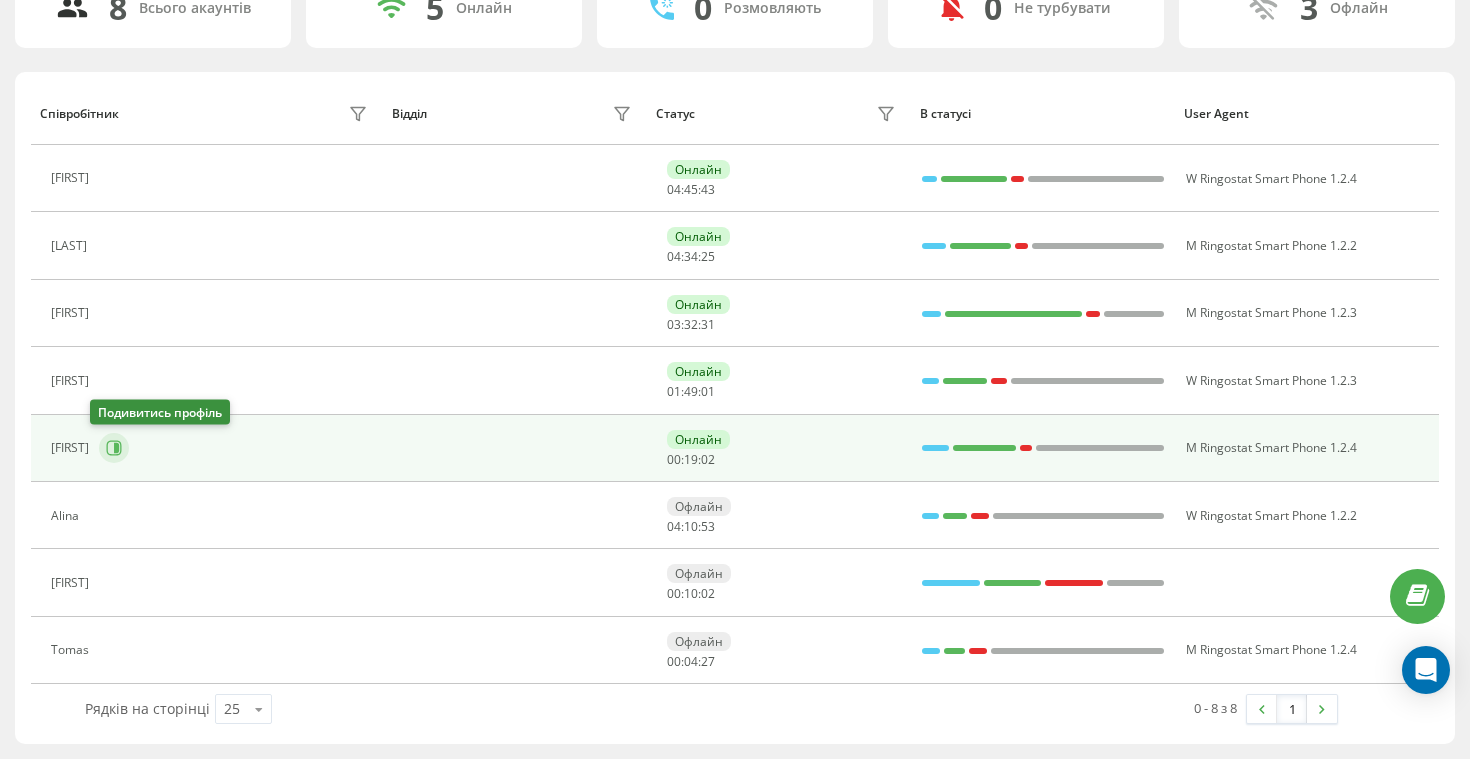 click 